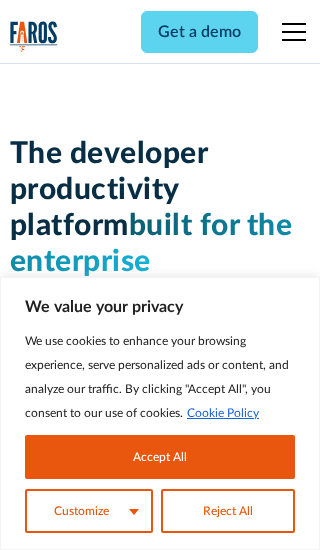 scroll, scrollTop: 0, scrollLeft: 0, axis: both 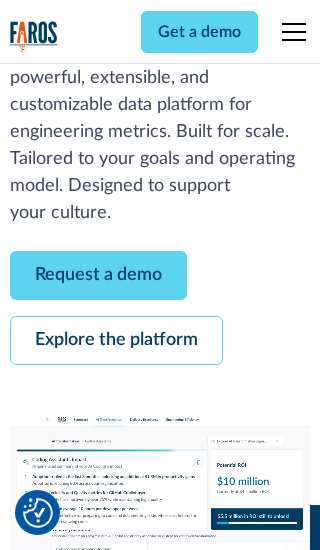 click on "Request a demo" at bounding box center (98, 275) 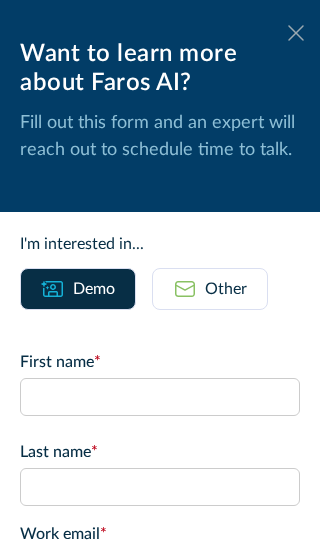 click 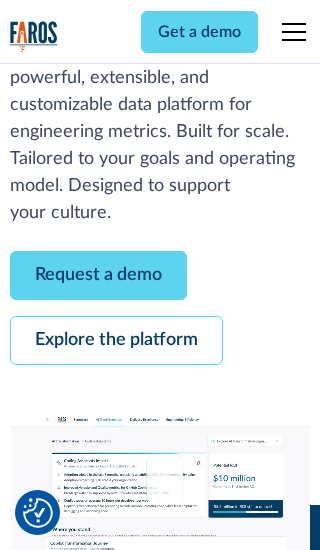 scroll, scrollTop: 366, scrollLeft: 0, axis: vertical 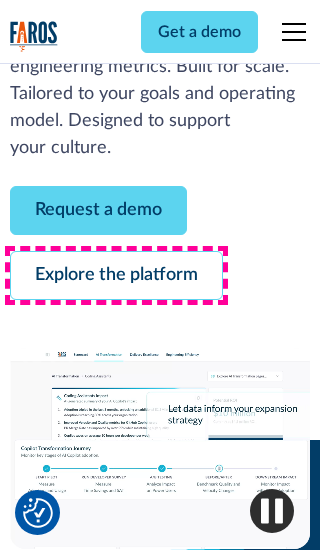 click on "Explore the platform" at bounding box center (116, 275) 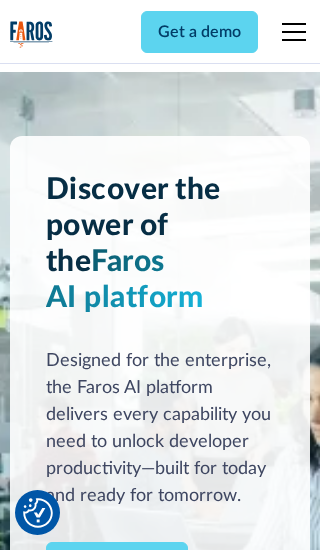 scroll, scrollTop: 0, scrollLeft: 0, axis: both 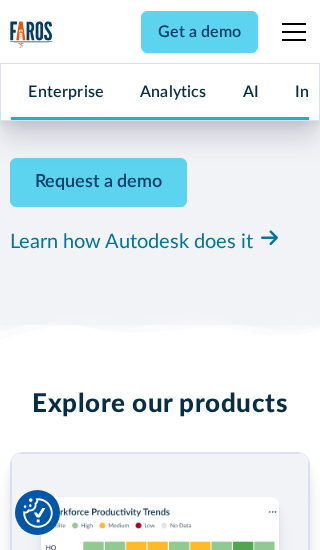 click on "Pricing" at bounding box center (34, 2462) 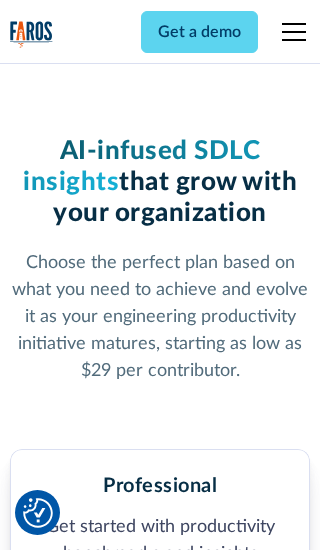 scroll, scrollTop: 0, scrollLeft: 0, axis: both 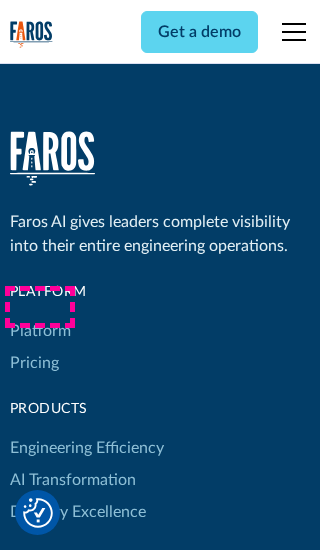 click on "Platform" at bounding box center [40, 331] 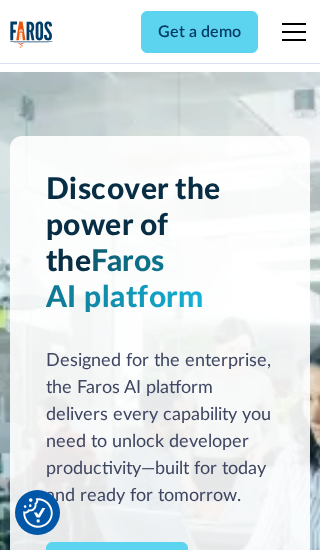 scroll, scrollTop: 0, scrollLeft: 0, axis: both 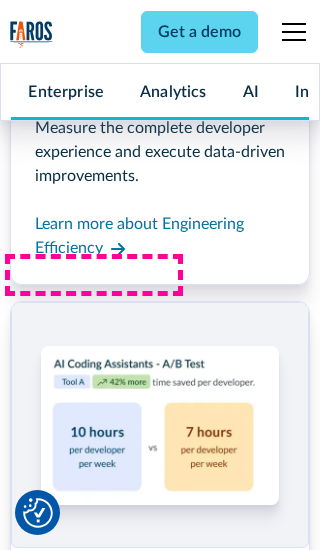 click on "Coding Assistant Impact" at bounding box center (95, 2431) 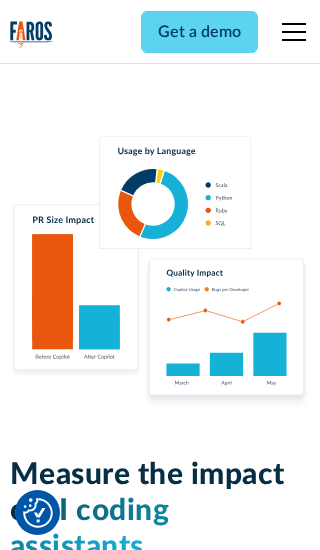 scroll, scrollTop: 0, scrollLeft: 0, axis: both 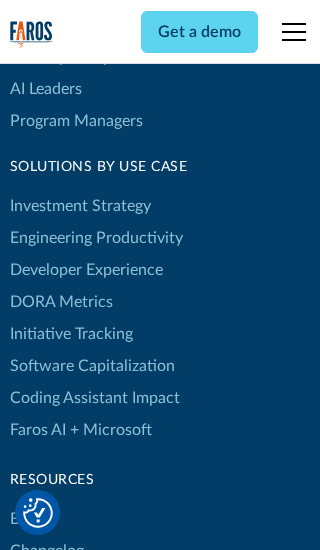 click on "DORA Metrics" at bounding box center [61, 302] 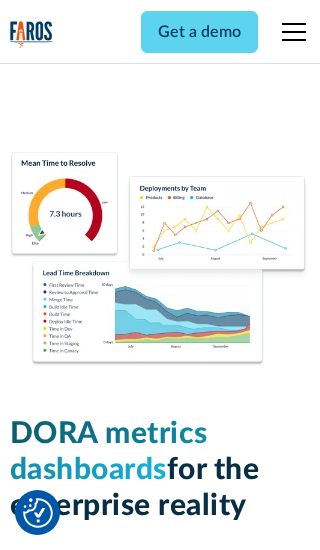 scroll, scrollTop: 0, scrollLeft: 0, axis: both 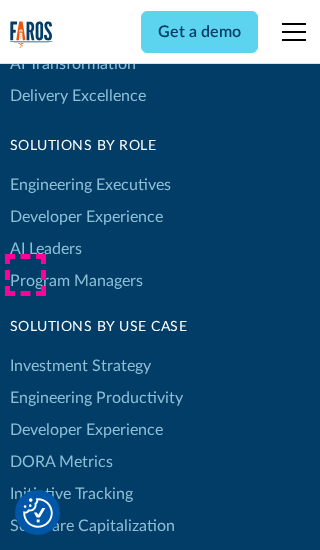 click on "Blog" at bounding box center (25, 679) 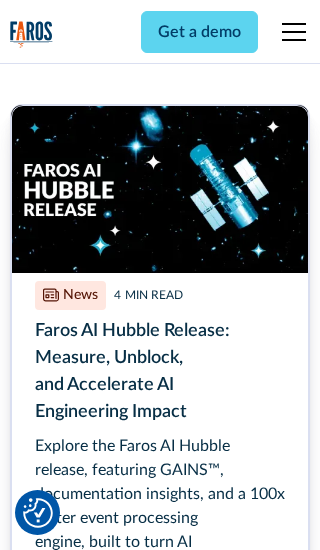 scroll, scrollTop: 0, scrollLeft: 0, axis: both 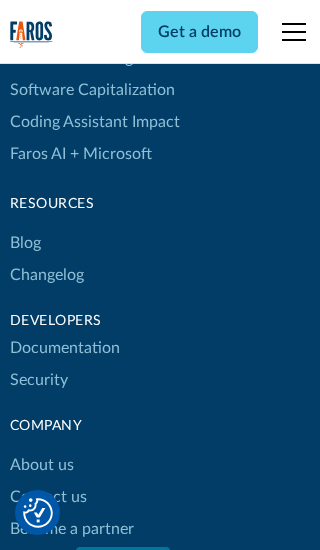 click on "Changelog" at bounding box center (47, 275) 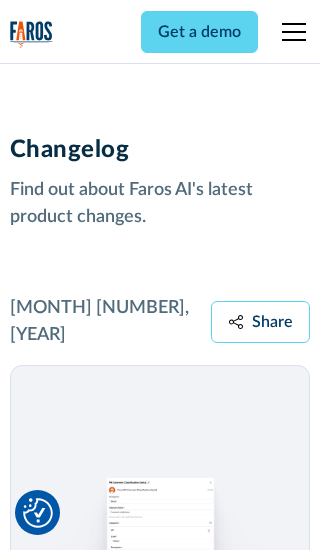 scroll, scrollTop: 0, scrollLeft: 0, axis: both 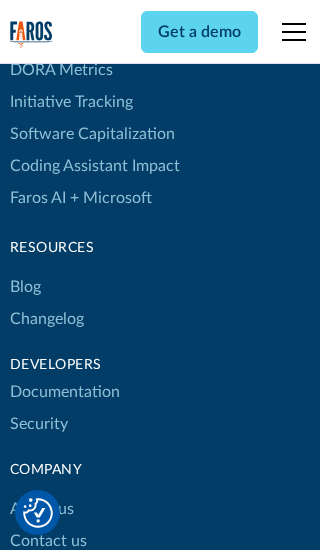 click on "About us" at bounding box center (42, 509) 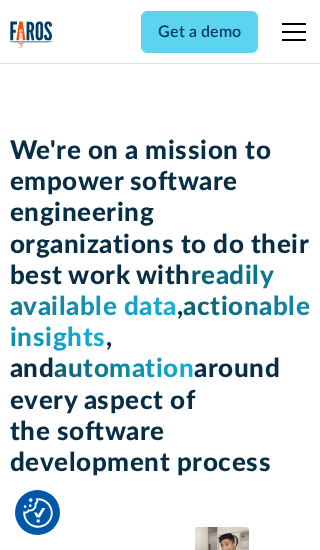scroll, scrollTop: 0, scrollLeft: 0, axis: both 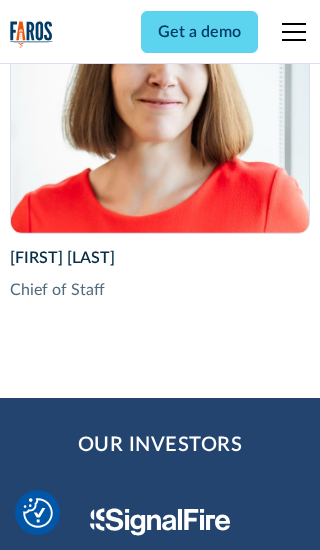 click on "Contact us" at bounding box center (48, 2829) 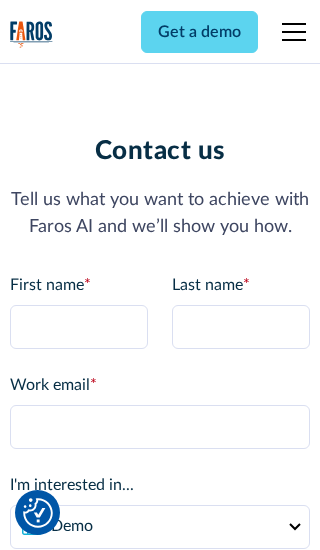 scroll, scrollTop: 0, scrollLeft: 0, axis: both 